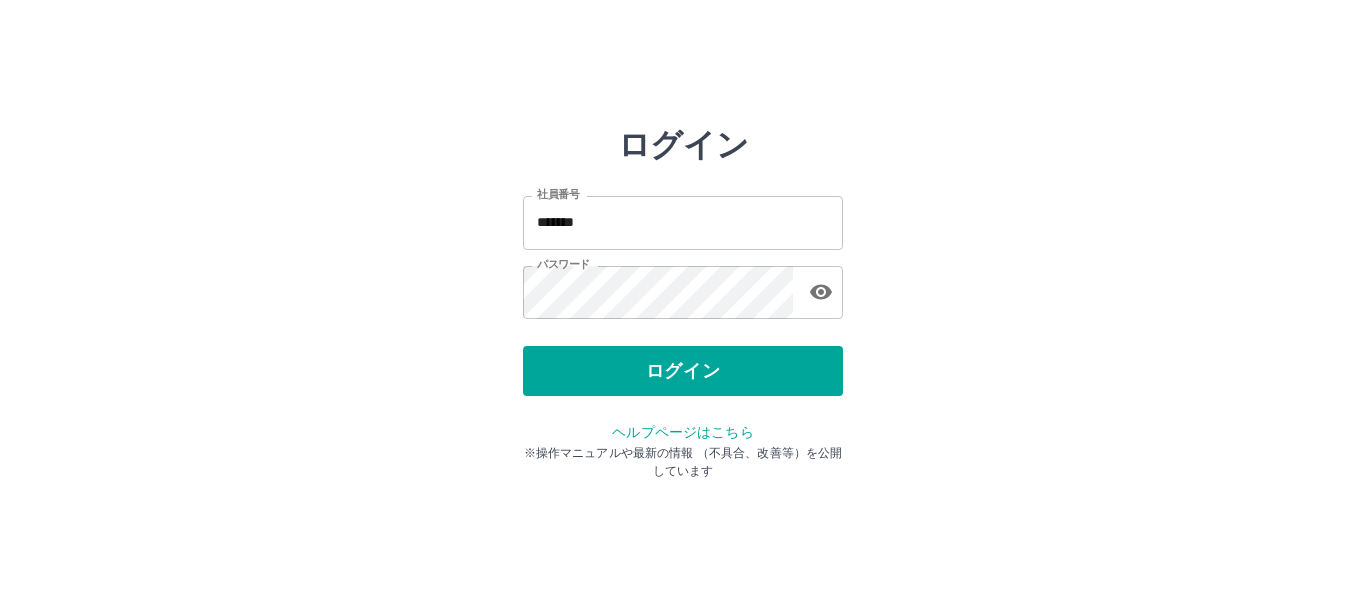 scroll, scrollTop: 0, scrollLeft: 0, axis: both 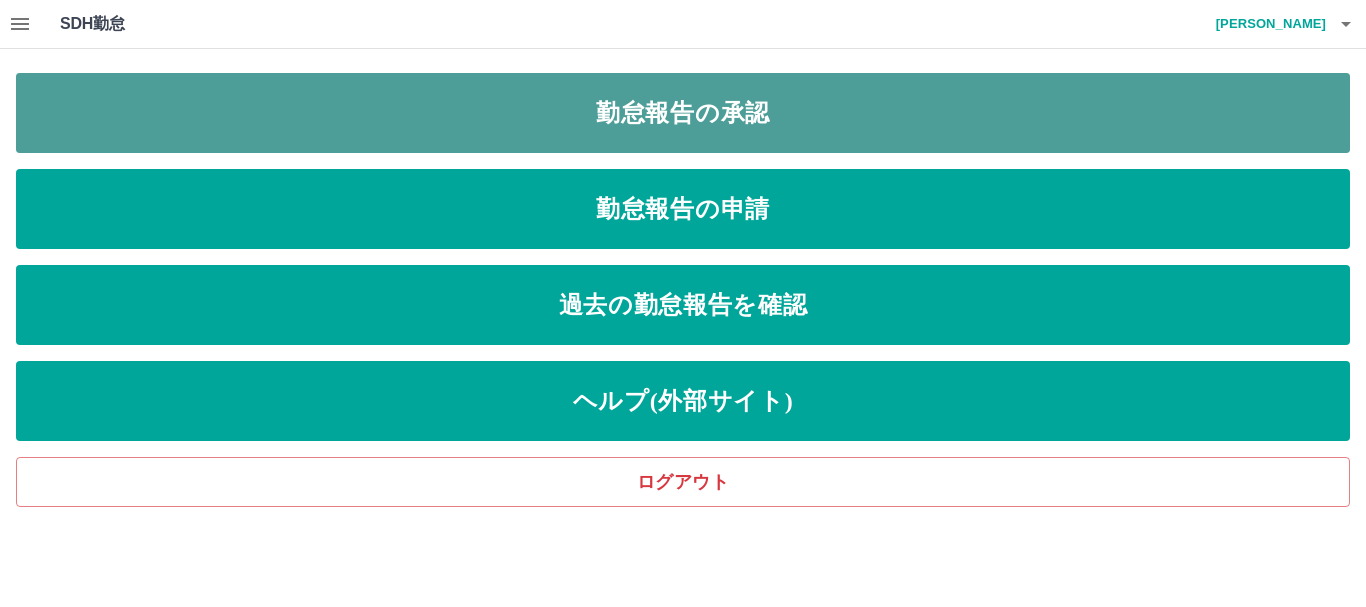 click on "勤怠報告の承認" at bounding box center [683, 113] 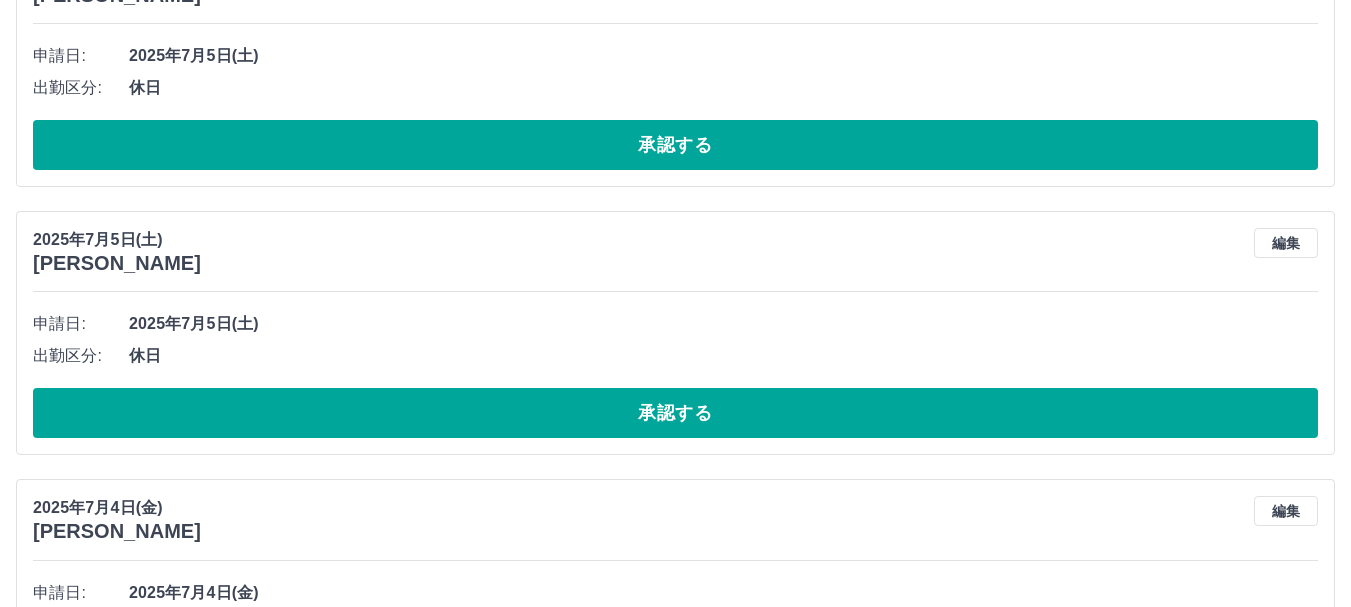 scroll, scrollTop: 3390, scrollLeft: 0, axis: vertical 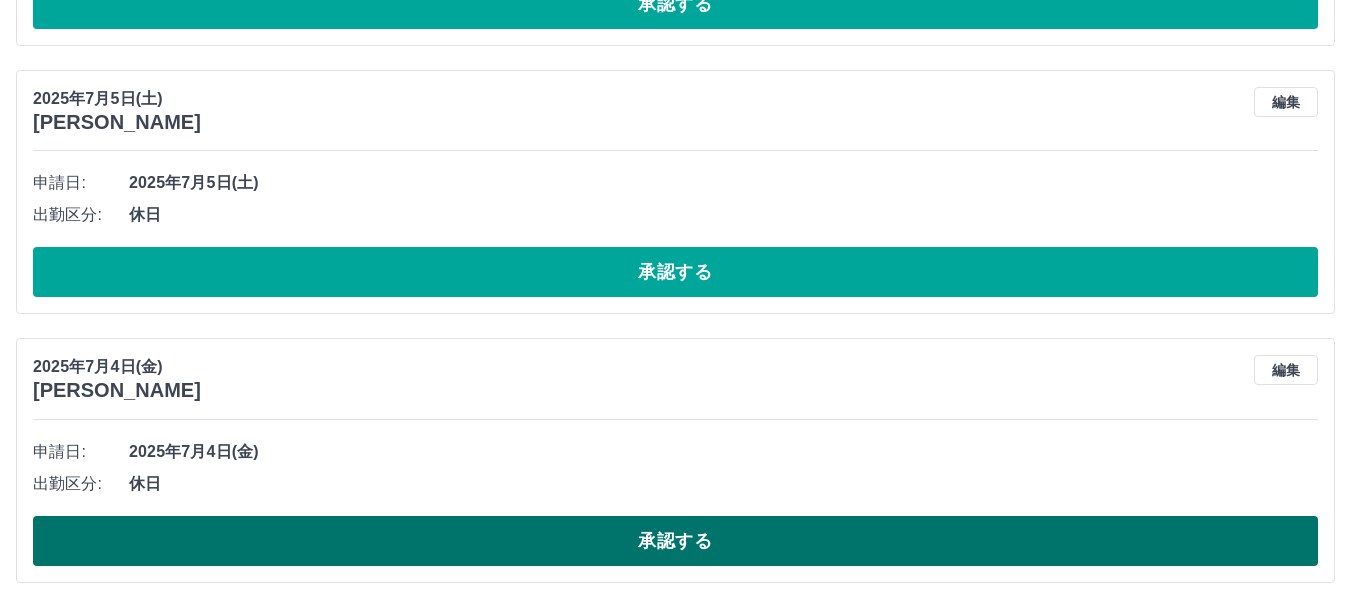 click on "承認する" at bounding box center [675, 541] 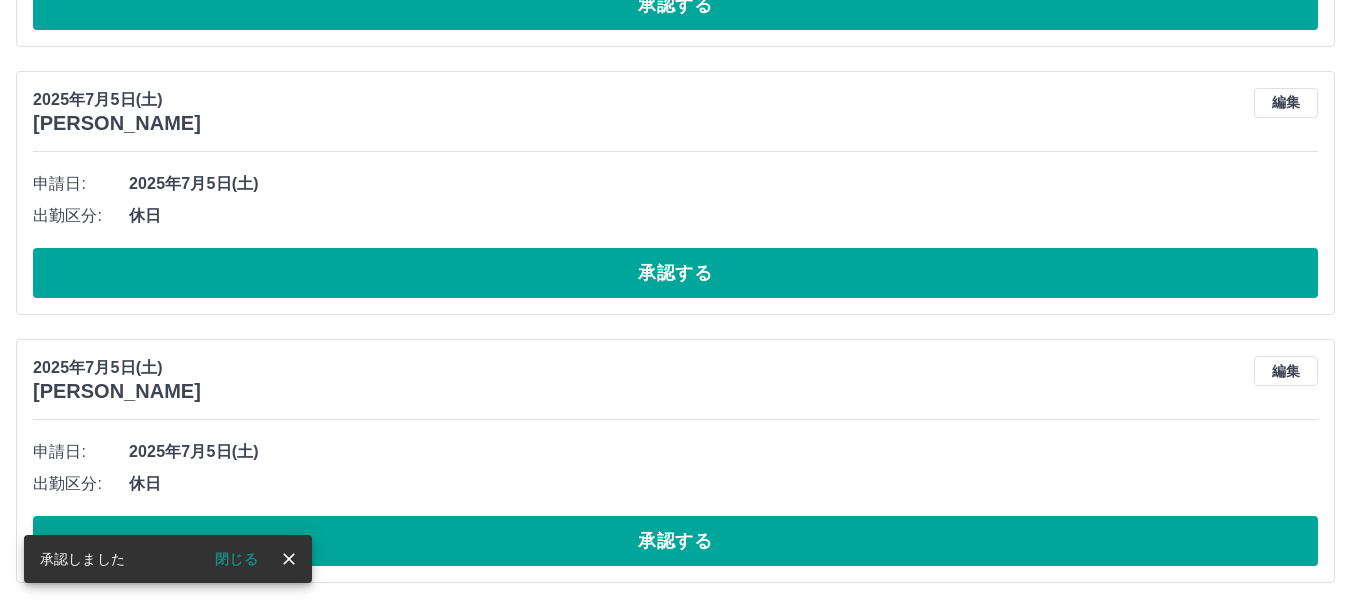 scroll, scrollTop: 3121, scrollLeft: 0, axis: vertical 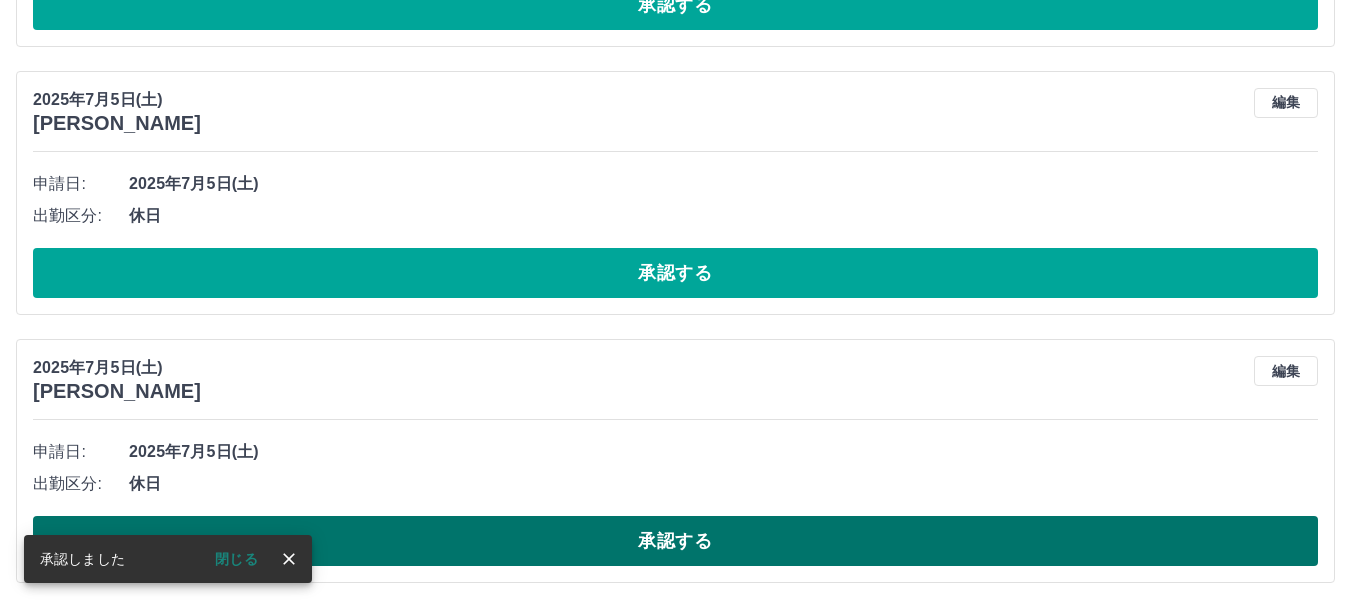 click on "承認する" at bounding box center (675, 541) 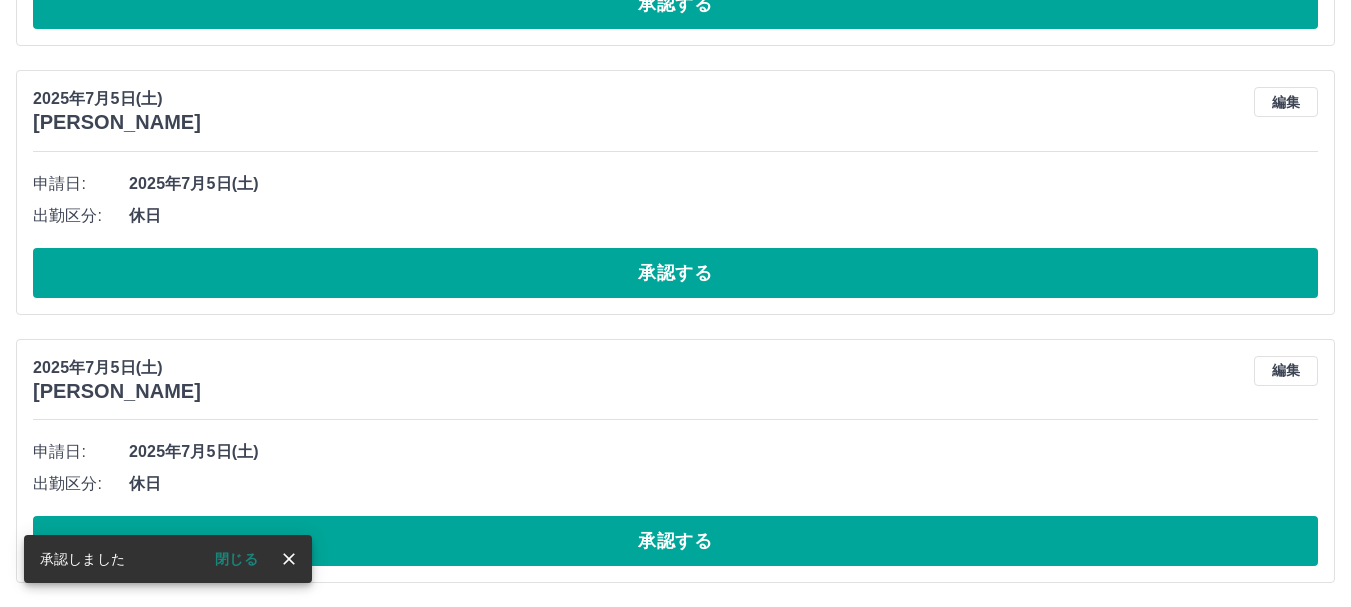 scroll, scrollTop: 2853, scrollLeft: 0, axis: vertical 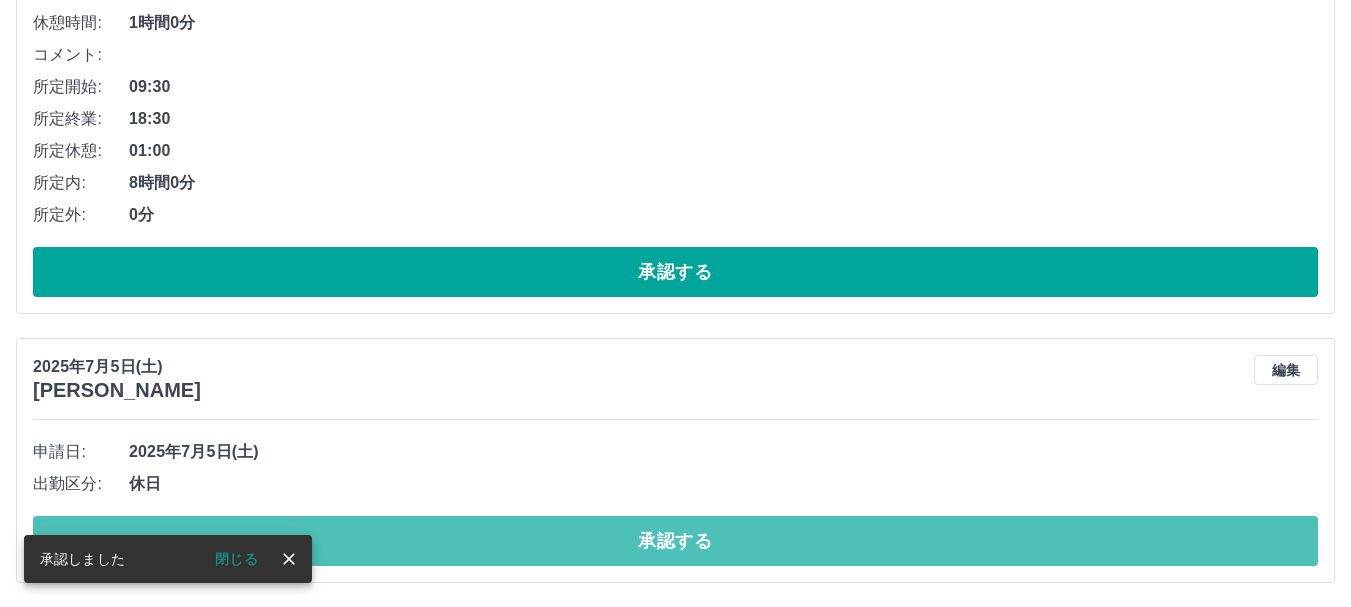 click on "承認する" at bounding box center [675, 541] 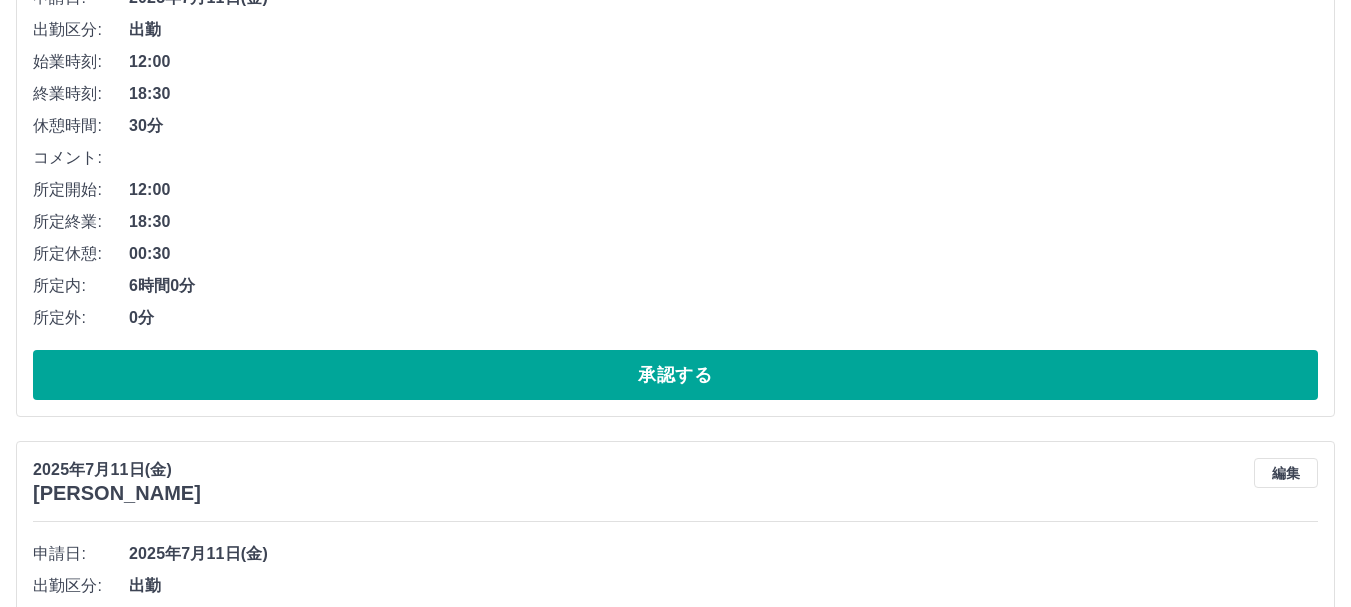 scroll, scrollTop: 2316, scrollLeft: 0, axis: vertical 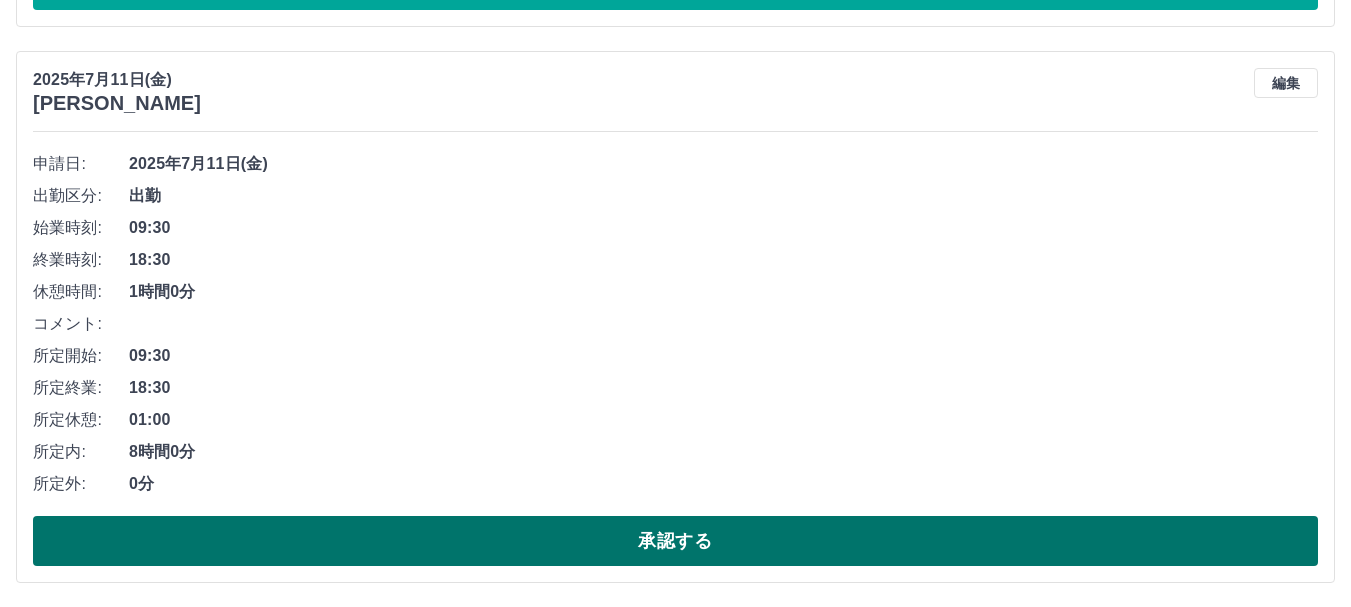 click on "承認する" at bounding box center (675, 541) 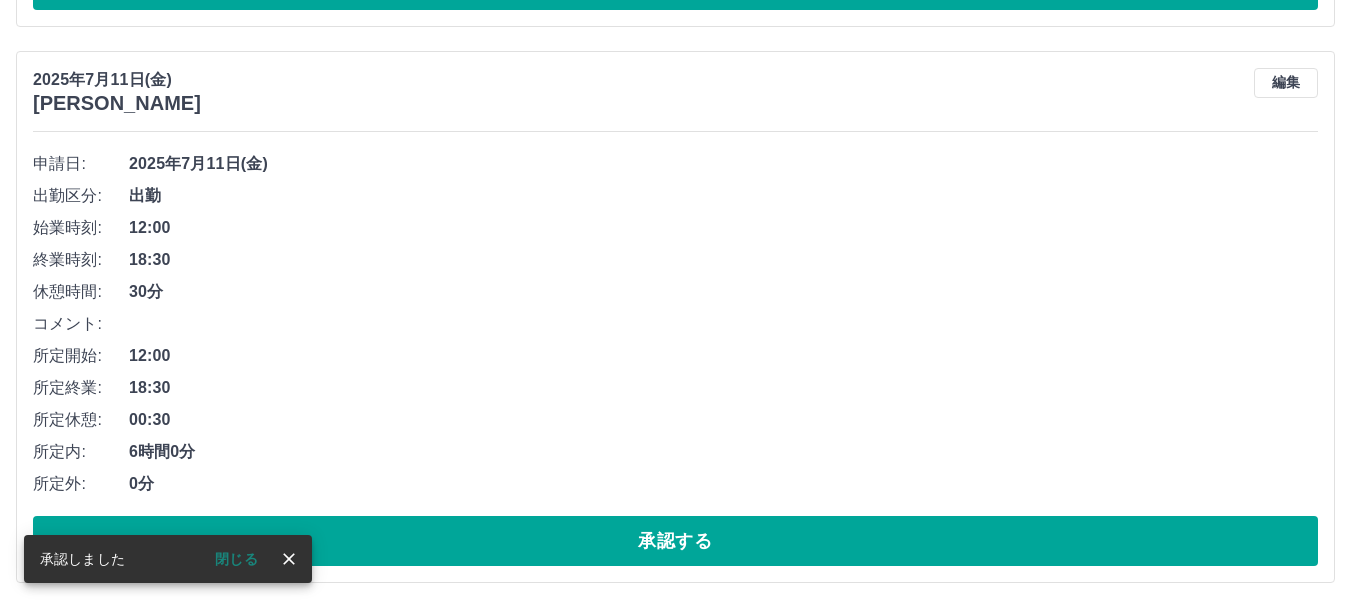scroll, scrollTop: 1760, scrollLeft: 0, axis: vertical 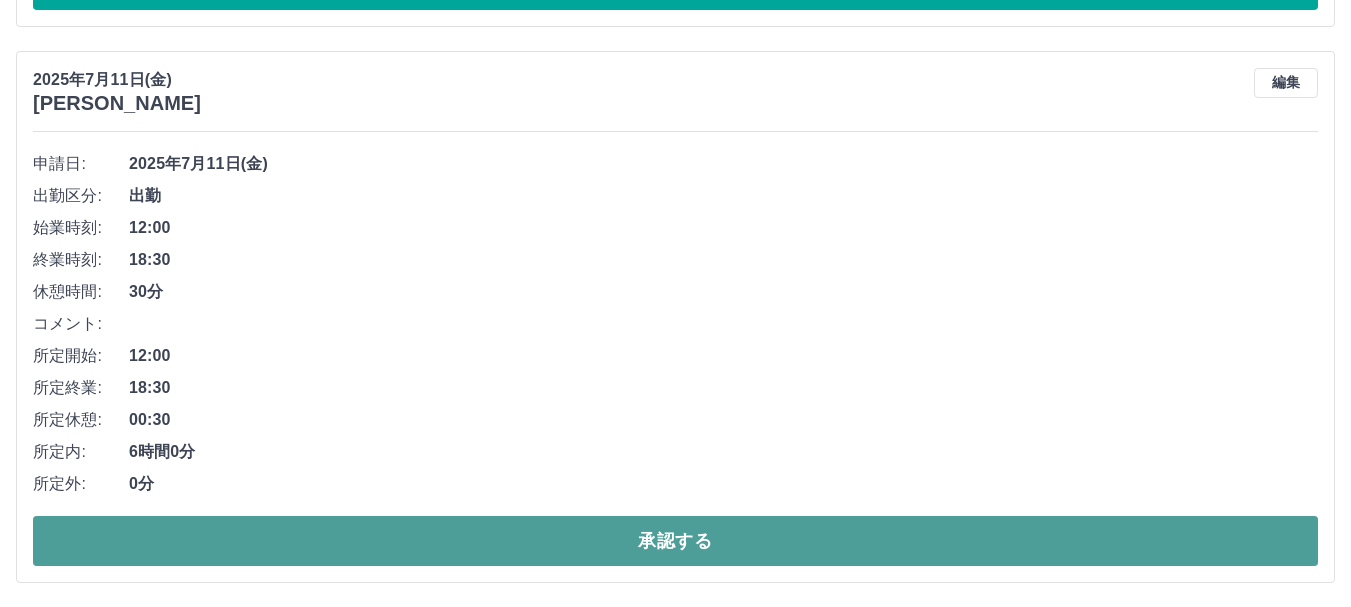 click on "承認する" at bounding box center [675, 541] 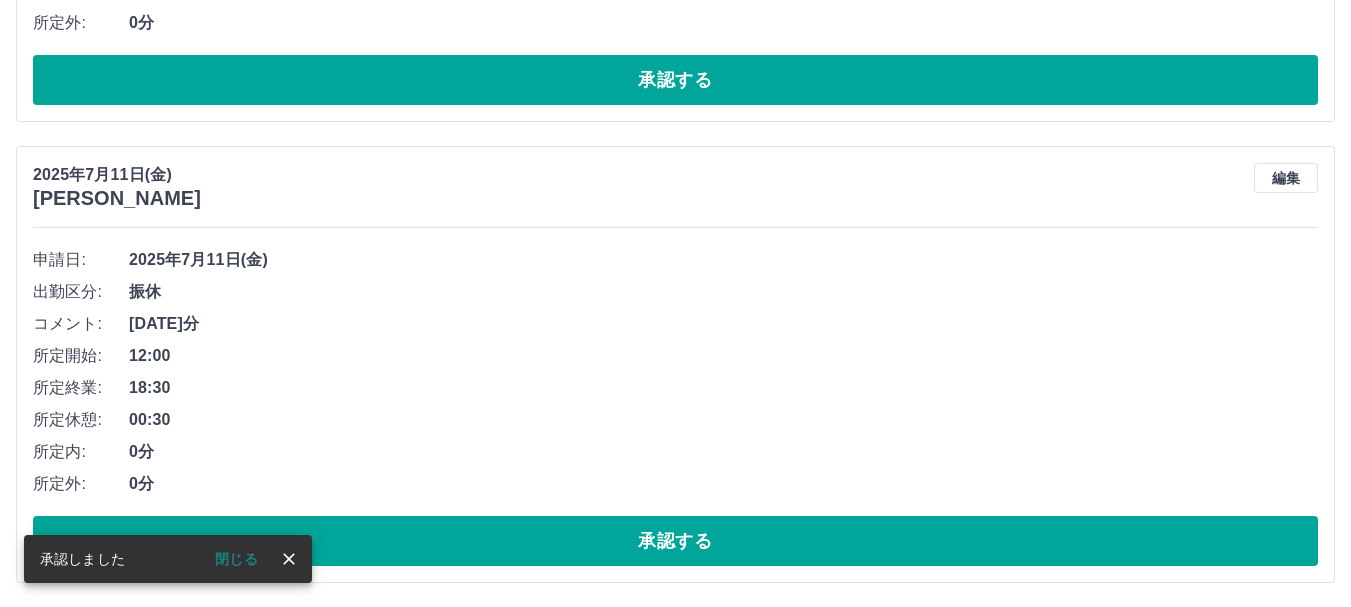 scroll, scrollTop: 1204, scrollLeft: 0, axis: vertical 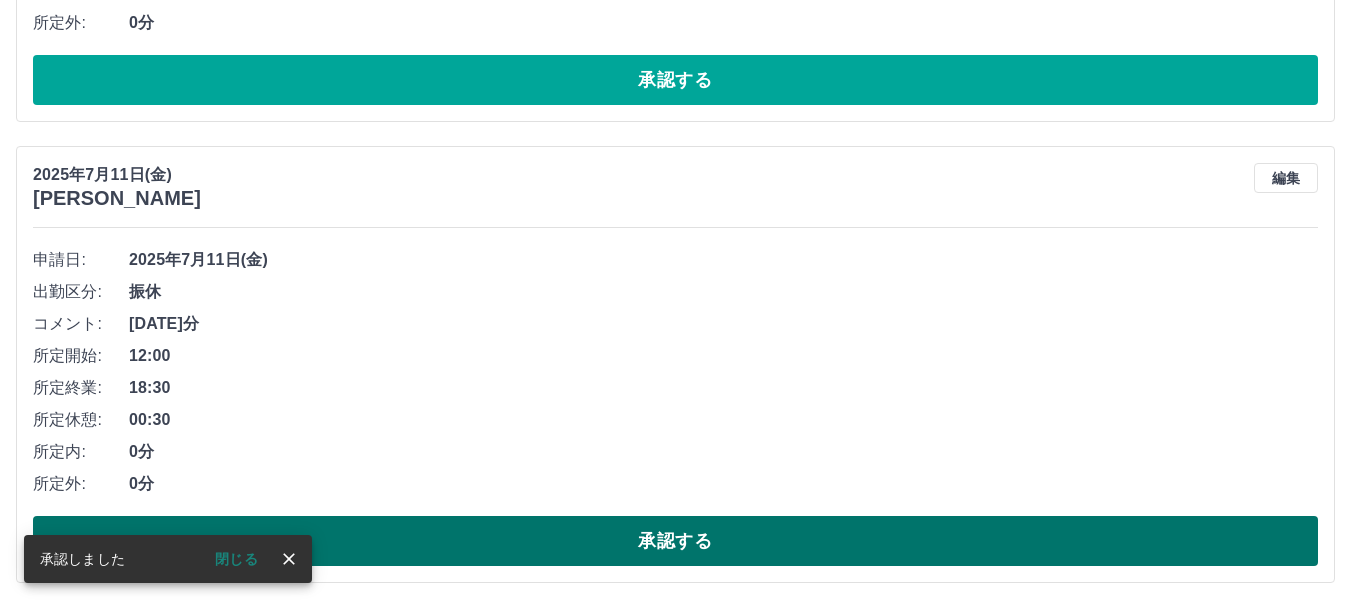 click on "承認する" at bounding box center [675, 541] 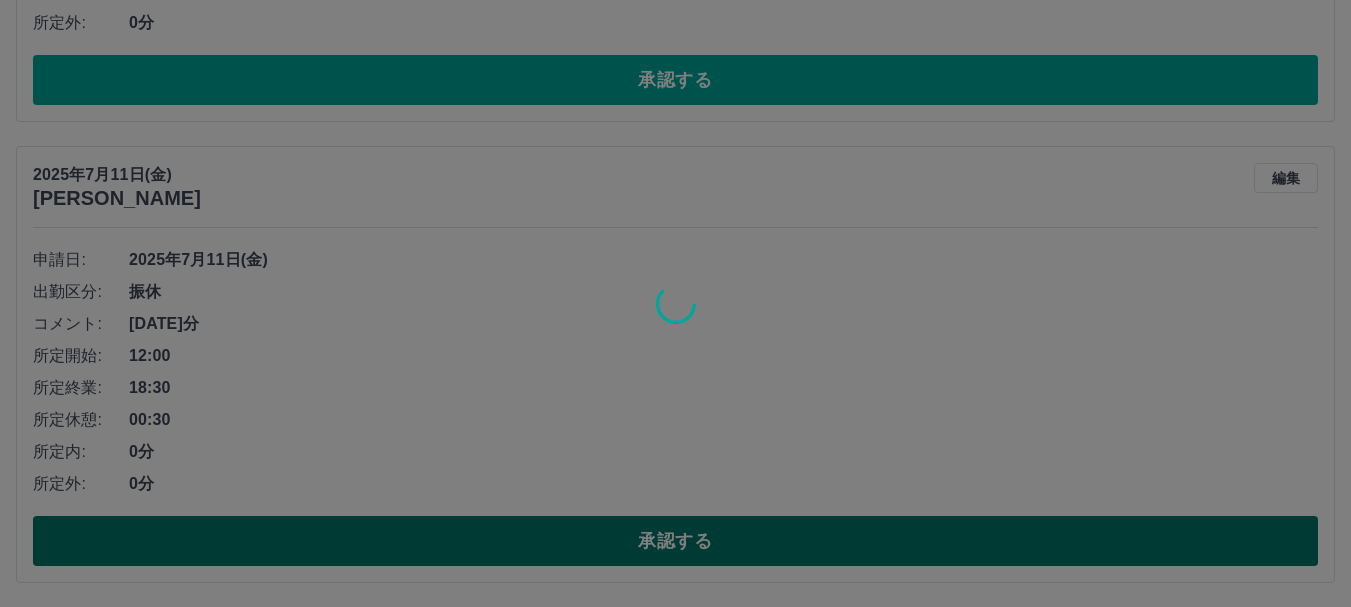 scroll, scrollTop: 743, scrollLeft: 0, axis: vertical 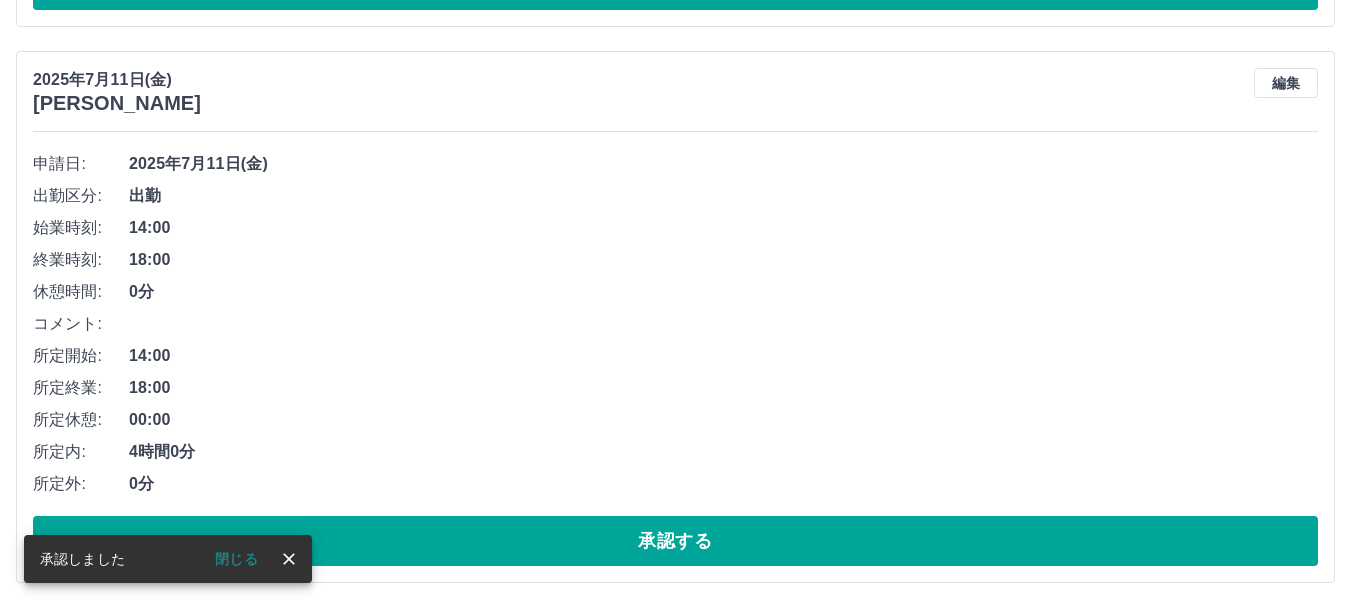 click on "承認する" at bounding box center [675, 541] 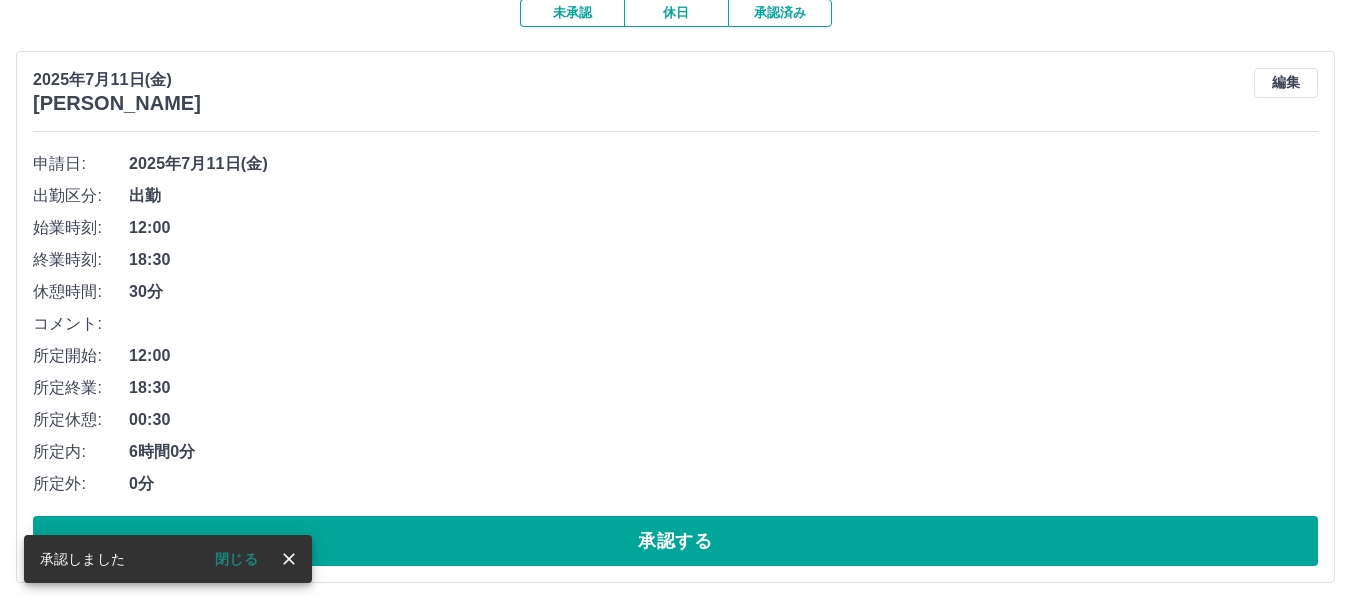 scroll, scrollTop: 187, scrollLeft: 0, axis: vertical 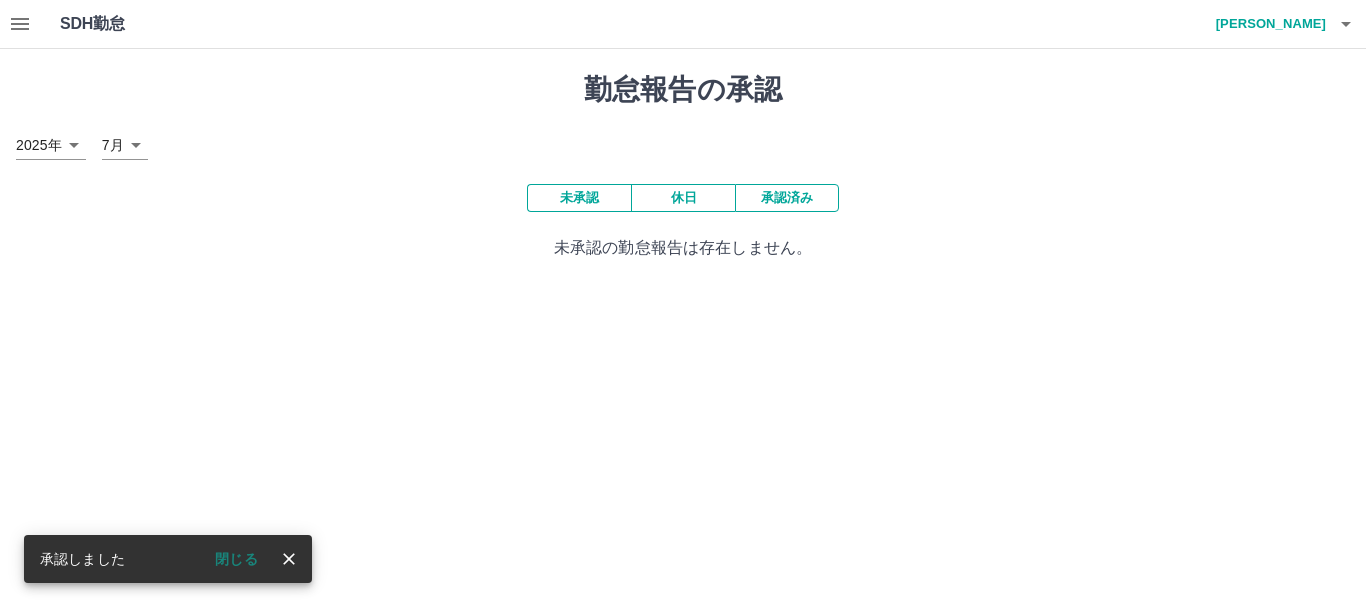 click on "五十嵐　美香" at bounding box center [1266, 24] 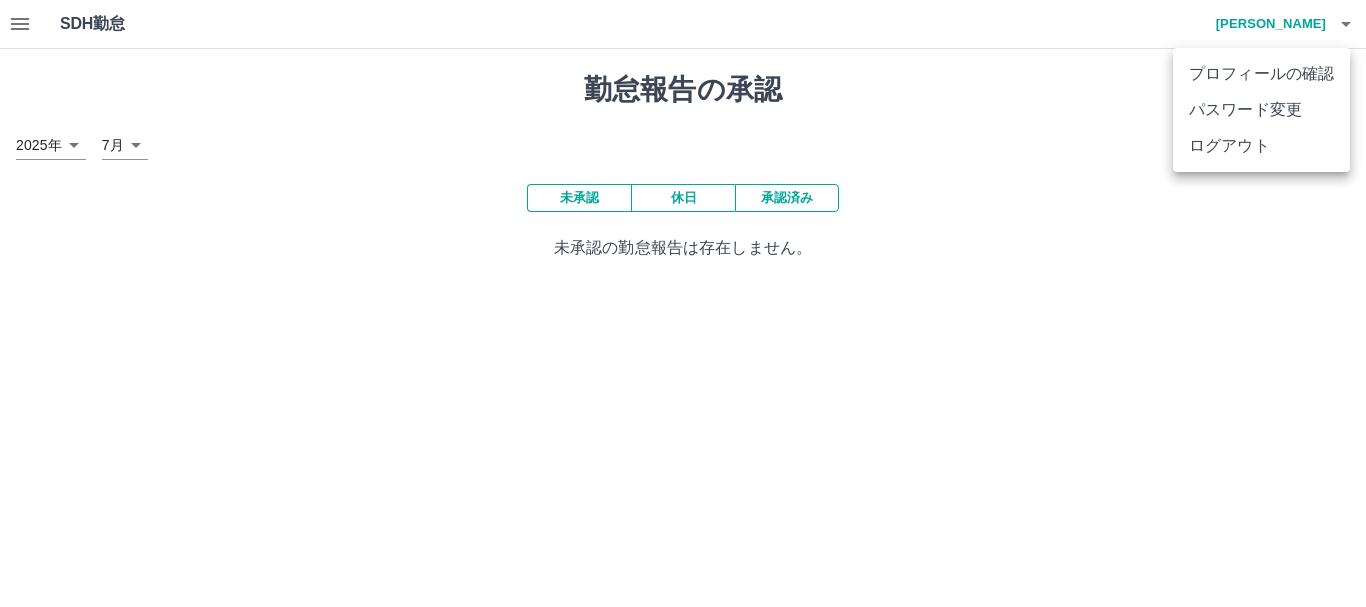 click on "プロフィールの確認 パスワード変更 ログアウト" at bounding box center (1261, 110) 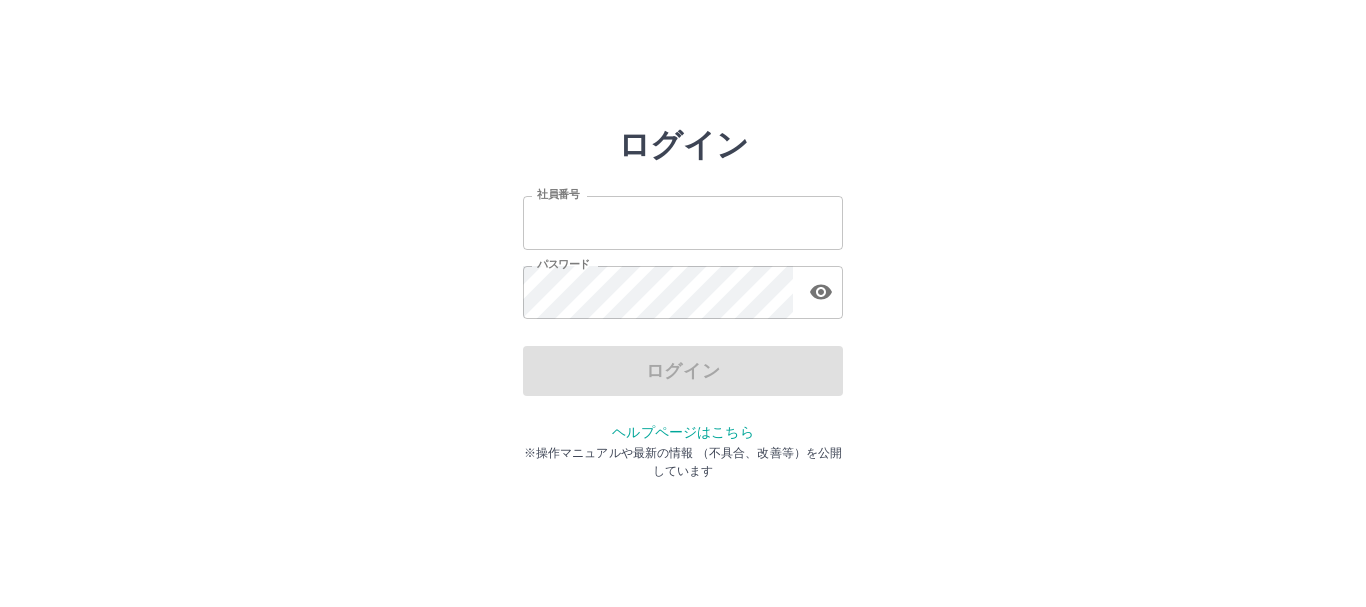 scroll, scrollTop: 0, scrollLeft: 0, axis: both 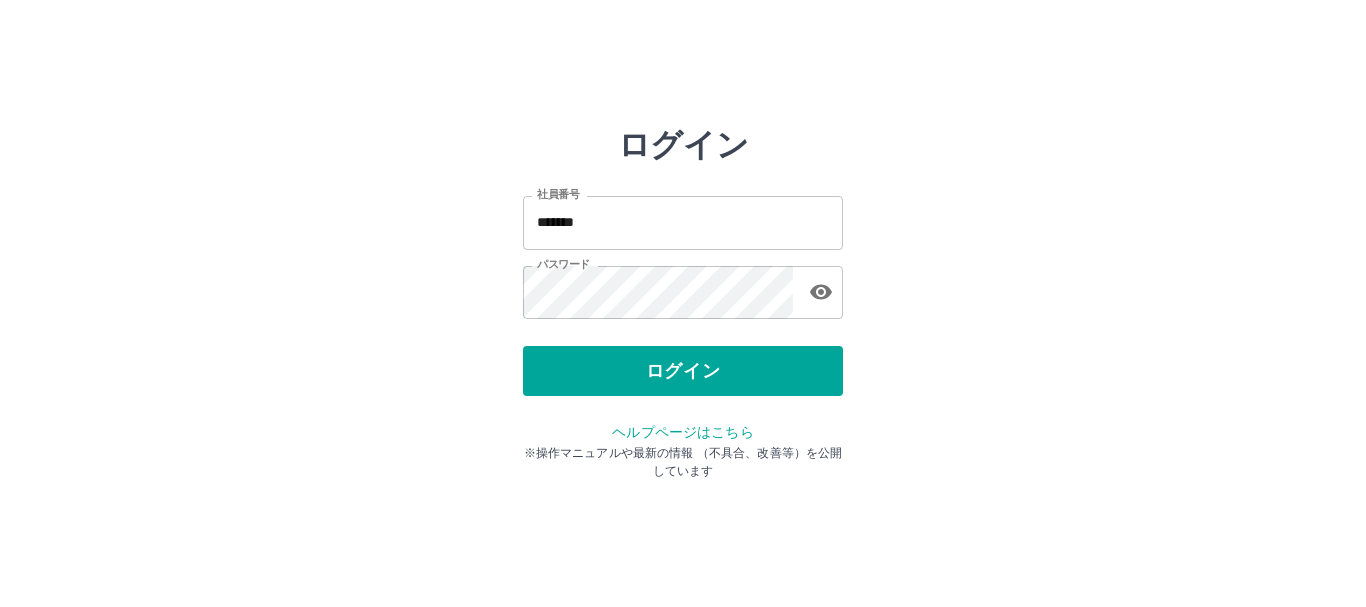 click on "ログイン" at bounding box center [683, 371] 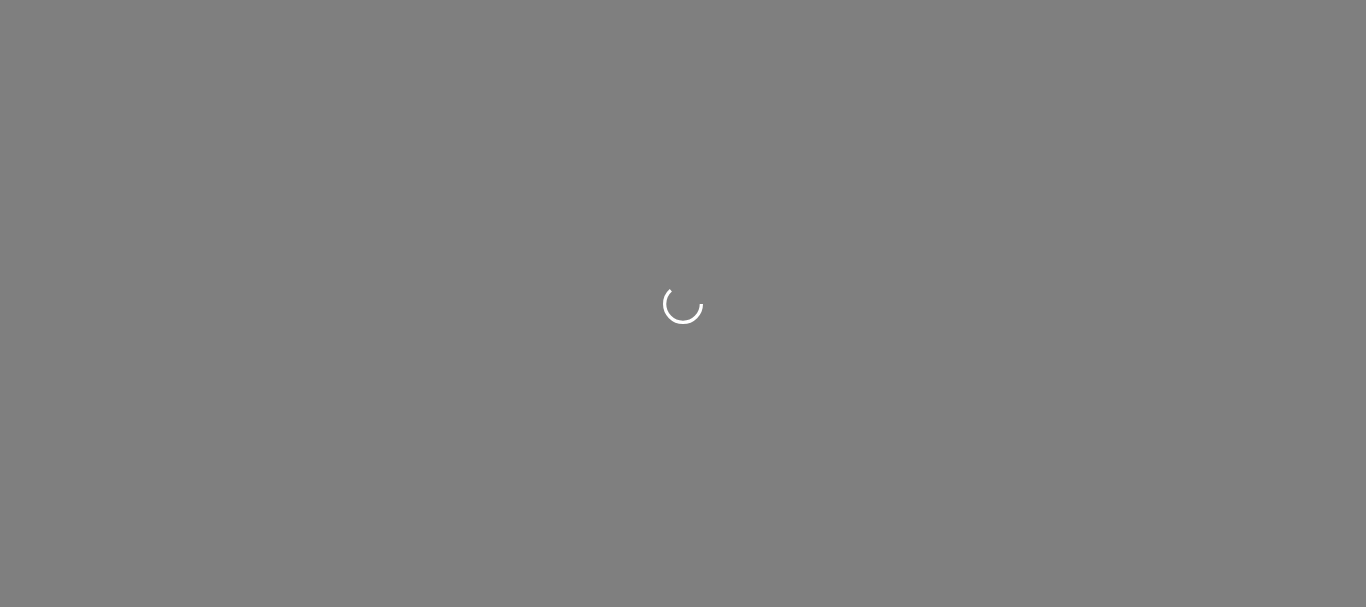 scroll, scrollTop: 0, scrollLeft: 0, axis: both 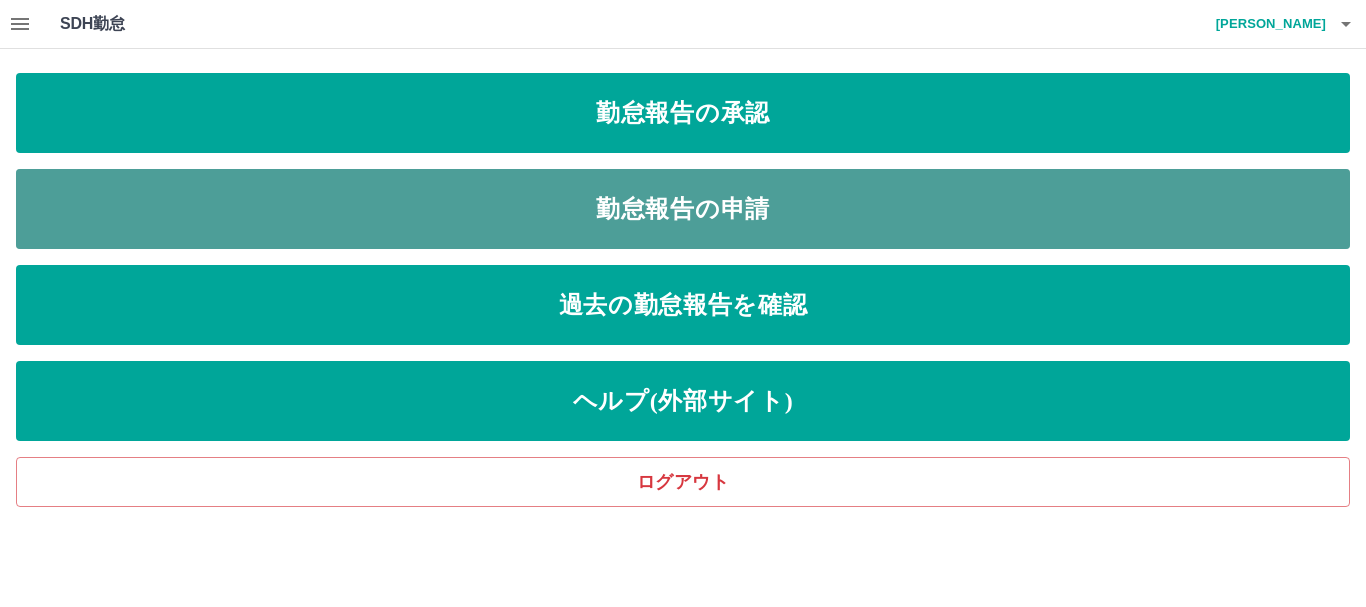 click on "勤怠報告の申請" at bounding box center [683, 209] 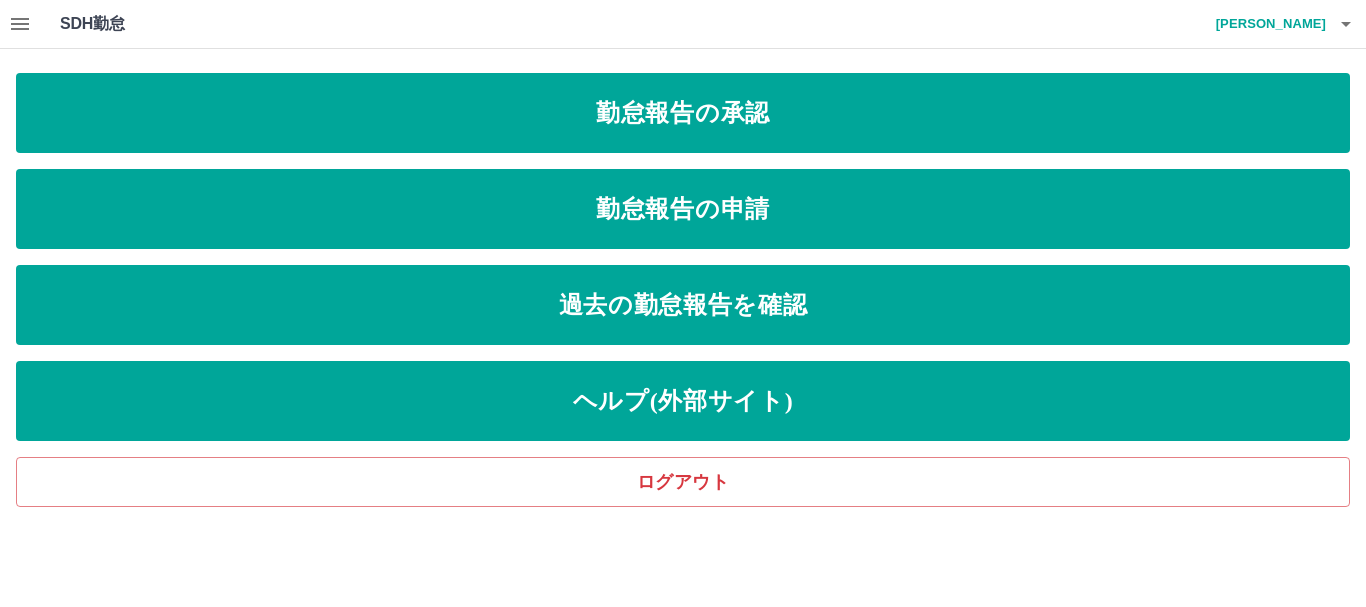 click on "[PERSON_NAME]" at bounding box center (1266, 24) 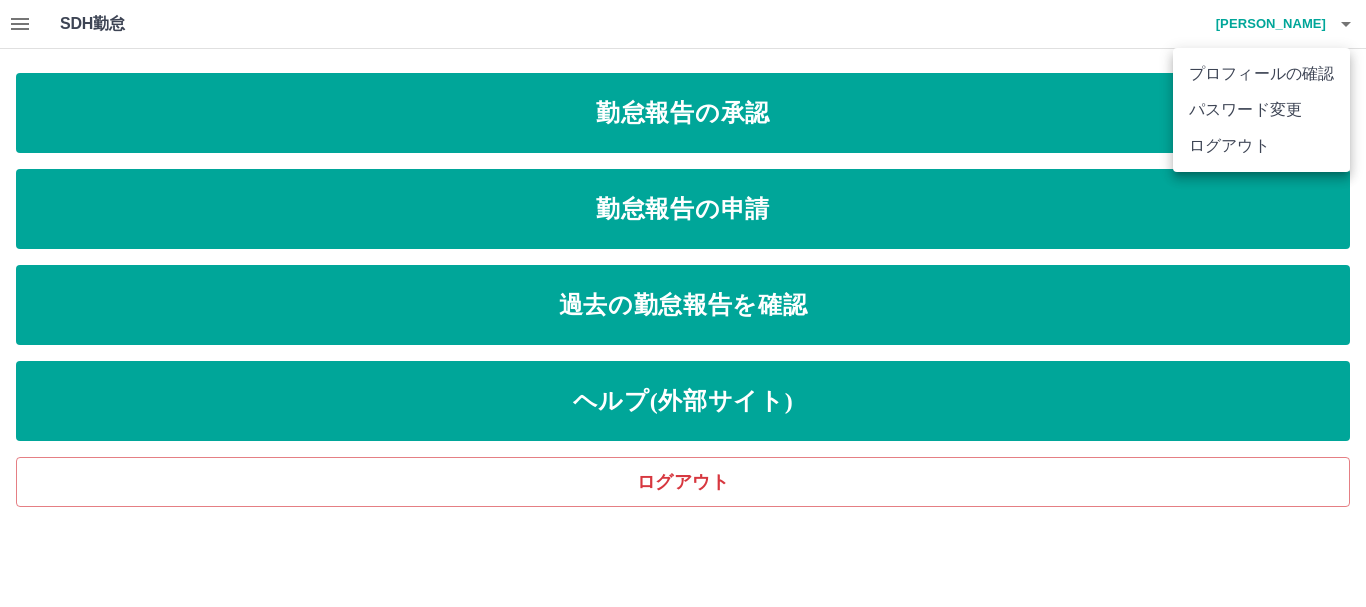 click on "ログアウト" at bounding box center (1261, 146) 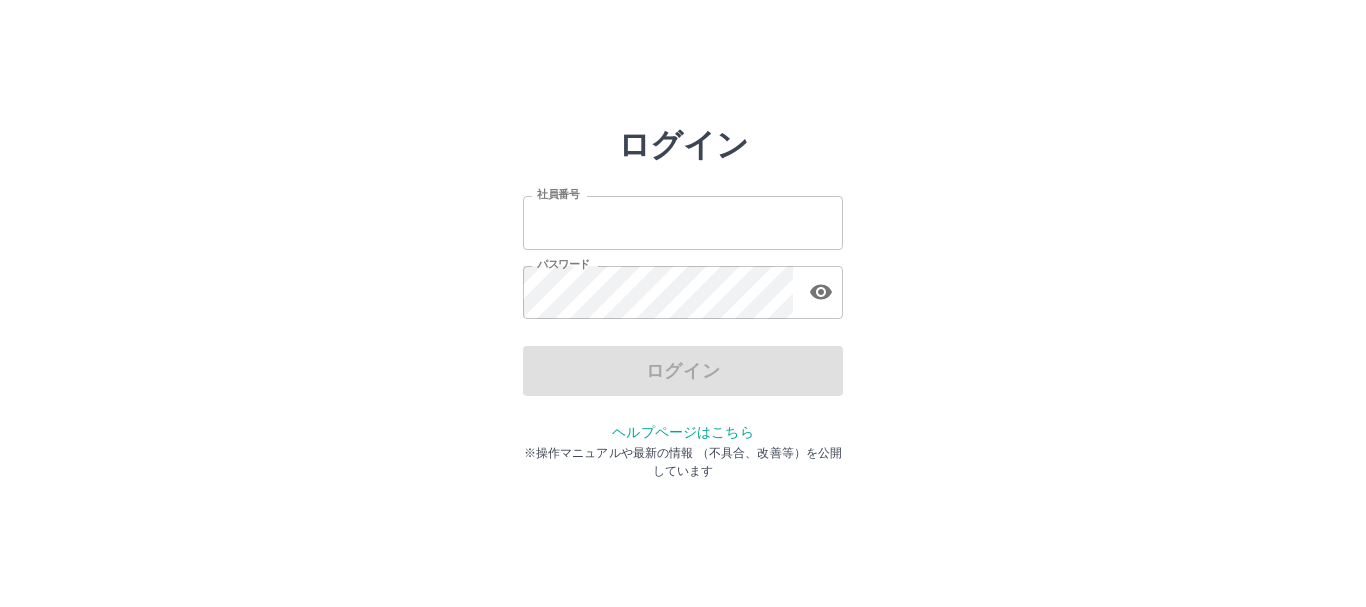 scroll, scrollTop: 0, scrollLeft: 0, axis: both 